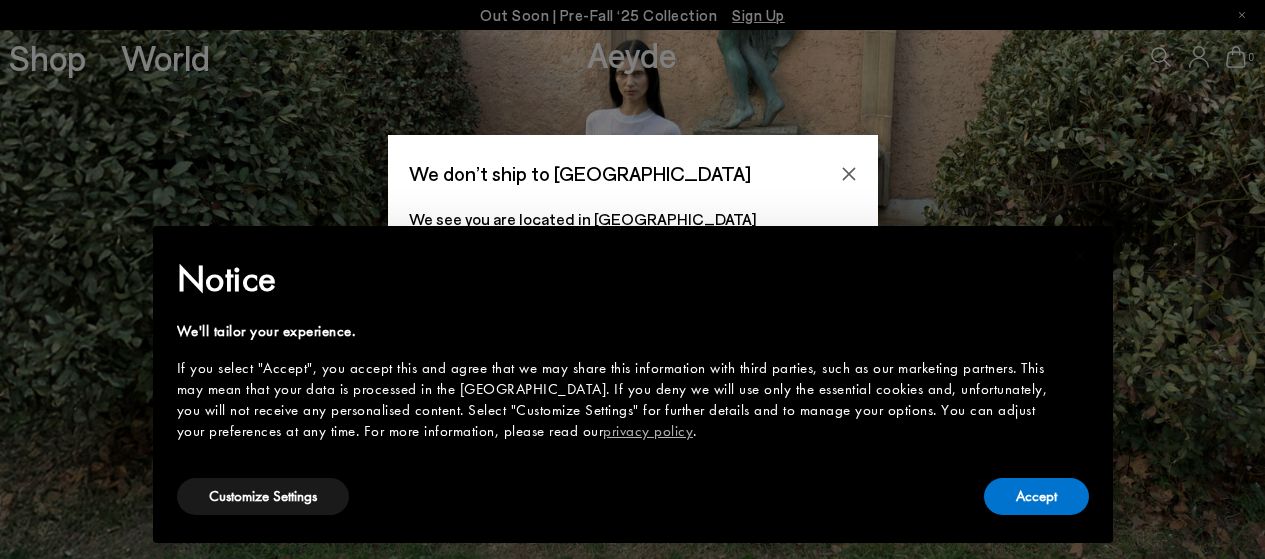 scroll, scrollTop: 0, scrollLeft: 0, axis: both 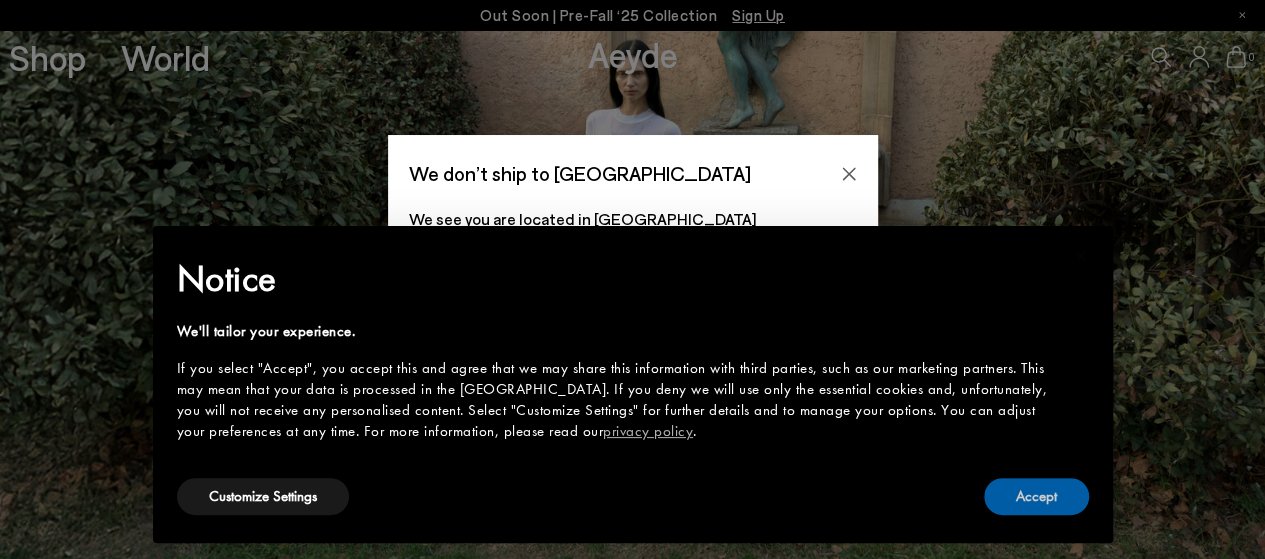click on "Accept" at bounding box center [1036, 496] 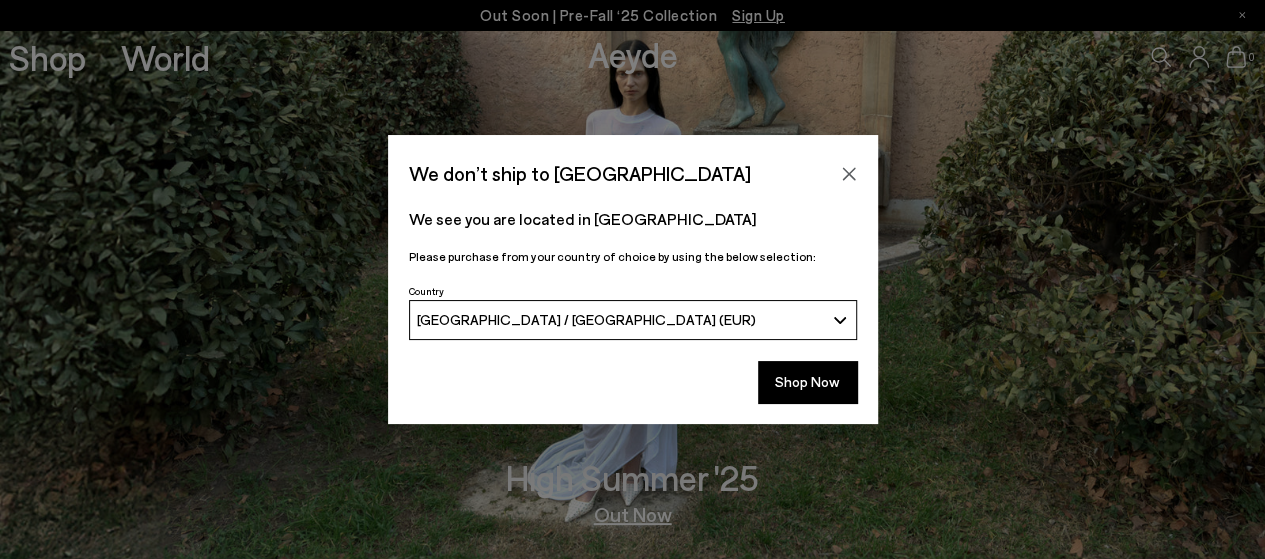 click on "[GEOGRAPHIC_DATA] / [GEOGRAPHIC_DATA] (EUR)" at bounding box center (633, 320) 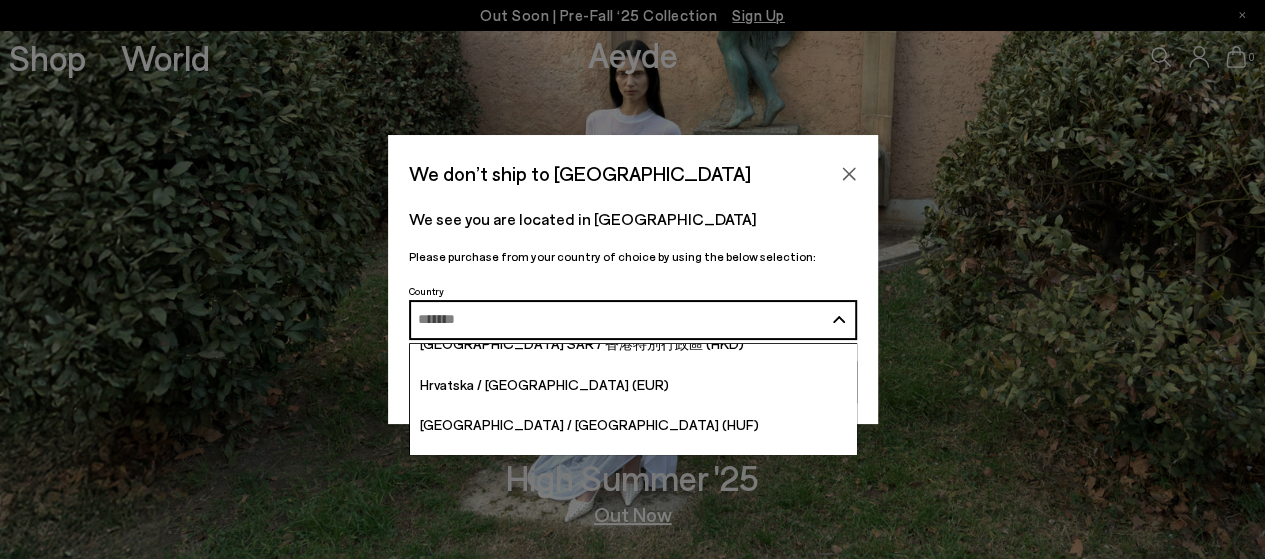 scroll, scrollTop: 3600, scrollLeft: 0, axis: vertical 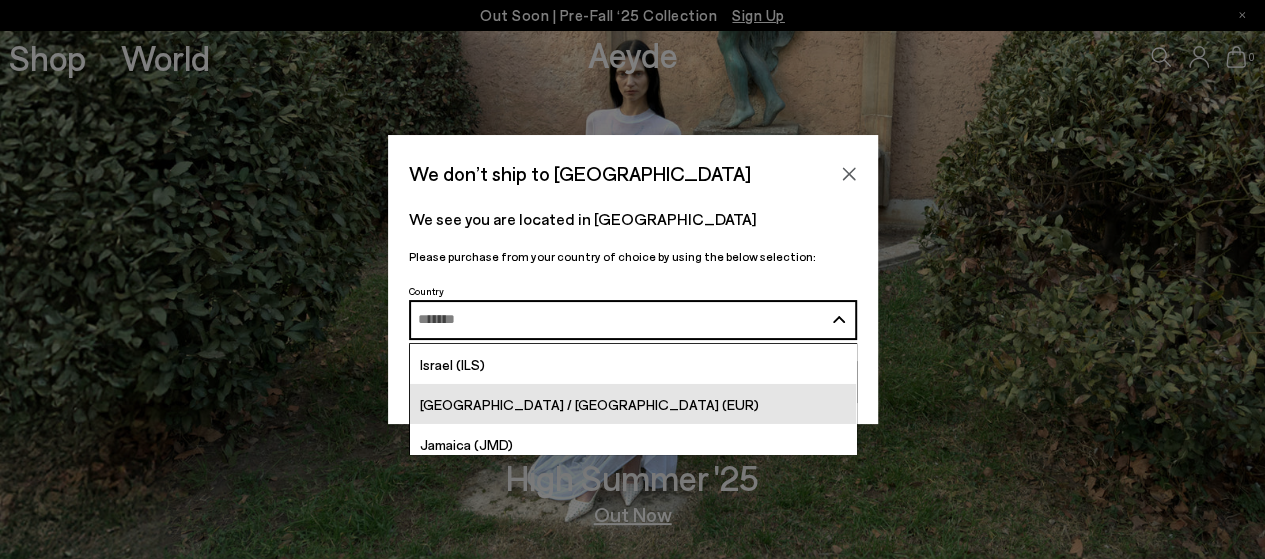 click on "[GEOGRAPHIC_DATA] / [GEOGRAPHIC_DATA] (EUR)" at bounding box center (589, 404) 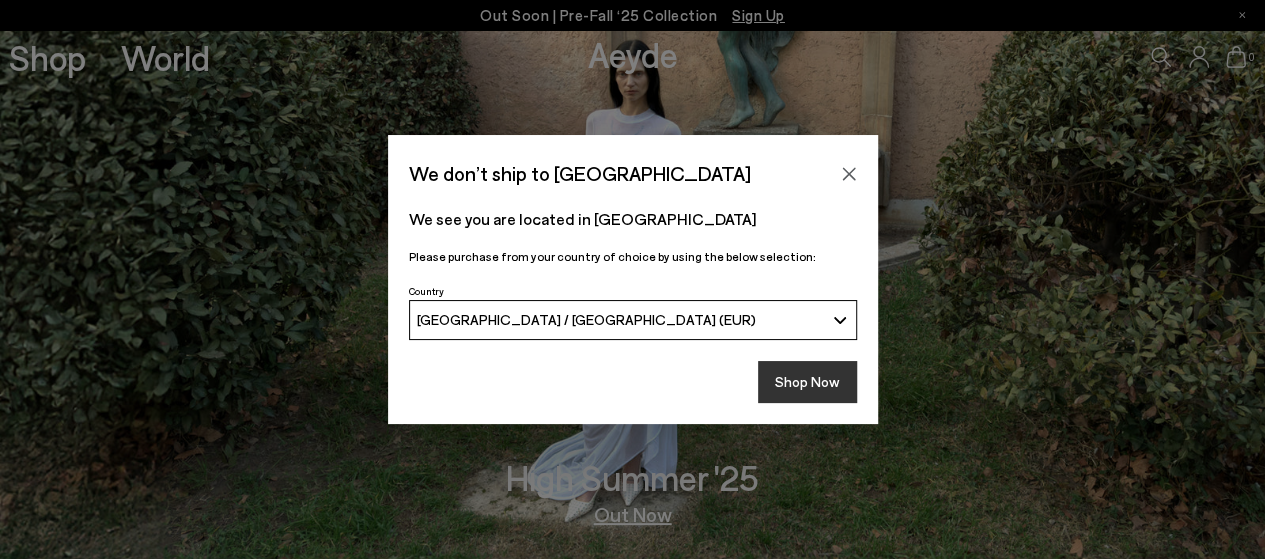 click on "Shop Now" at bounding box center [807, 382] 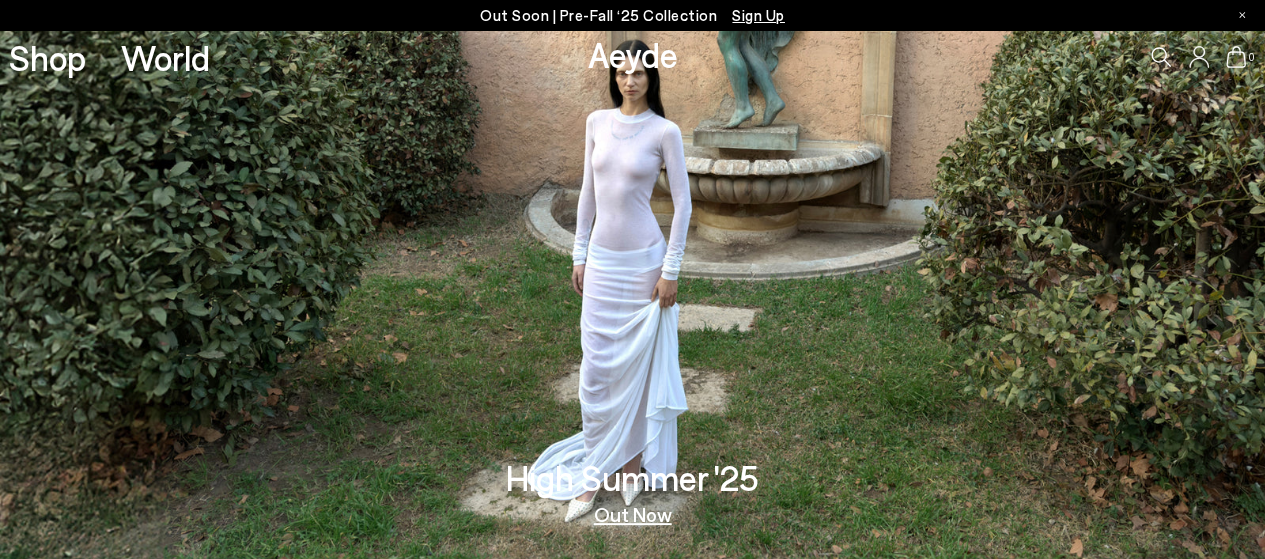 scroll, scrollTop: 300, scrollLeft: 0, axis: vertical 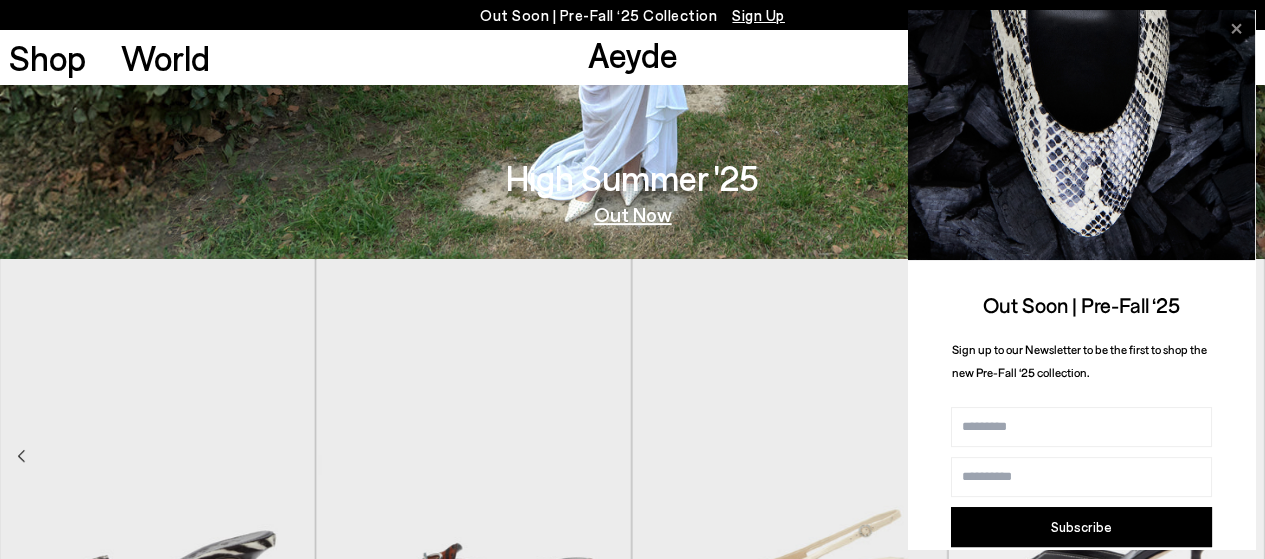click 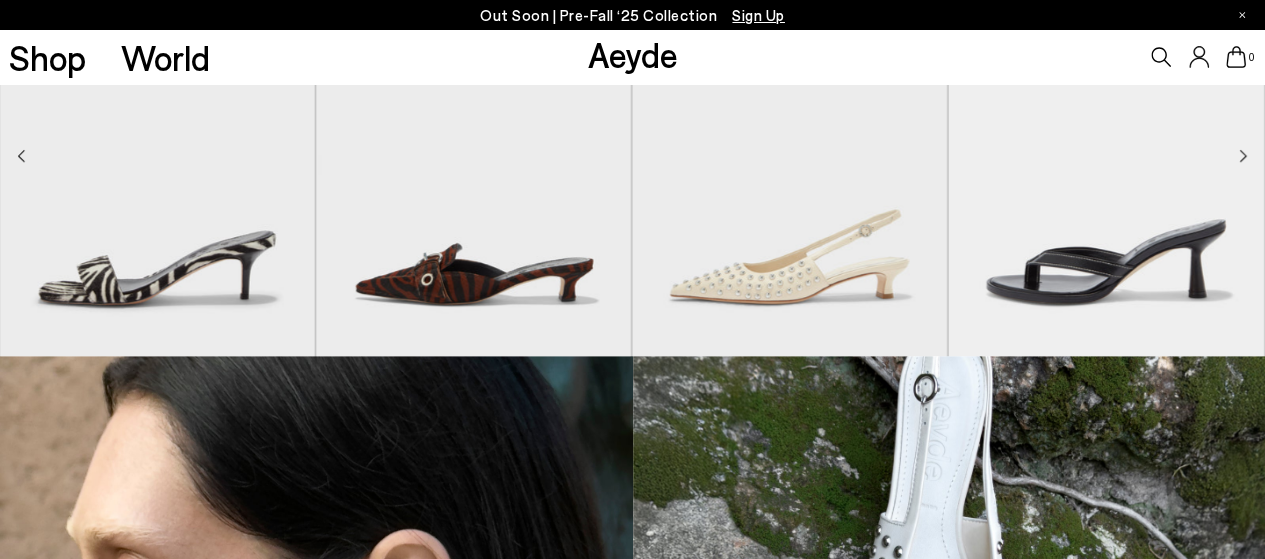 scroll, scrollTop: 900, scrollLeft: 0, axis: vertical 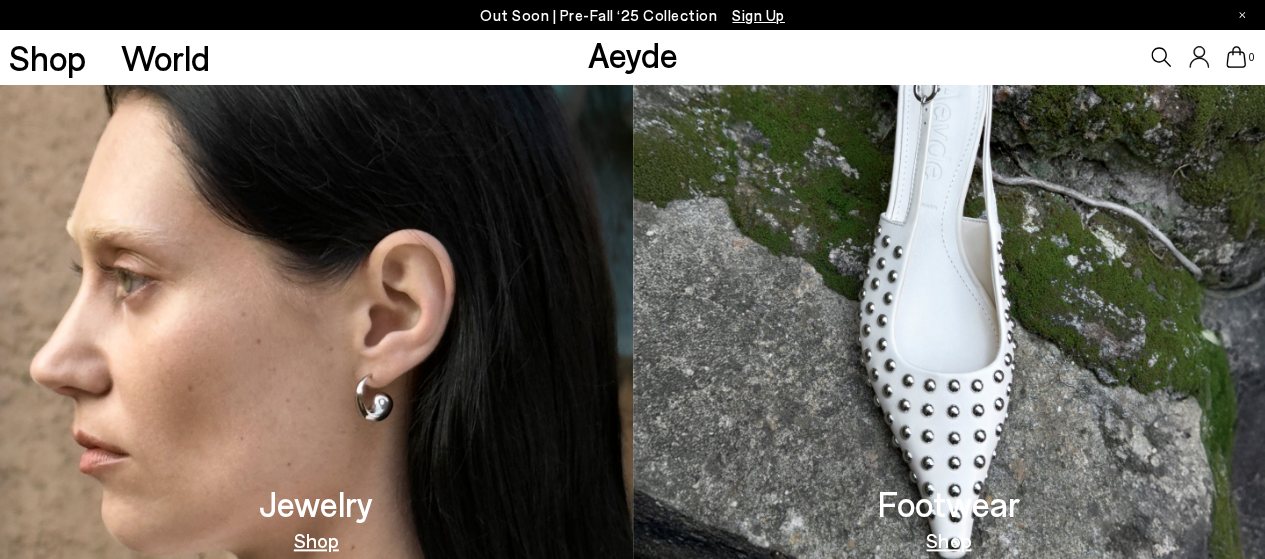 click on "Footwear" at bounding box center [949, 503] 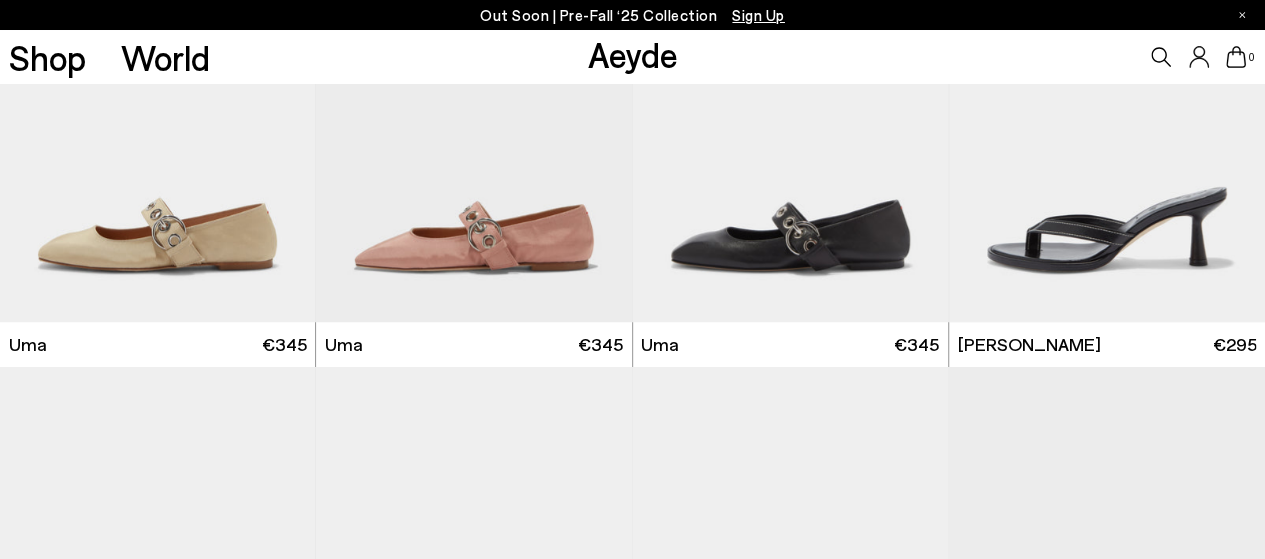 scroll, scrollTop: 900, scrollLeft: 0, axis: vertical 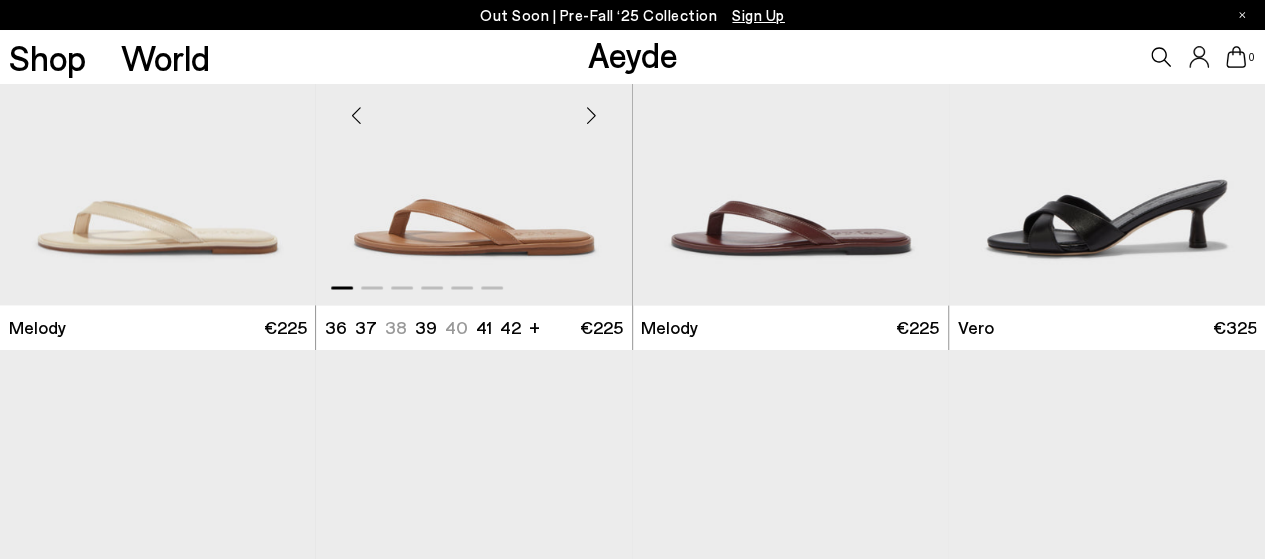 click at bounding box center [592, 115] 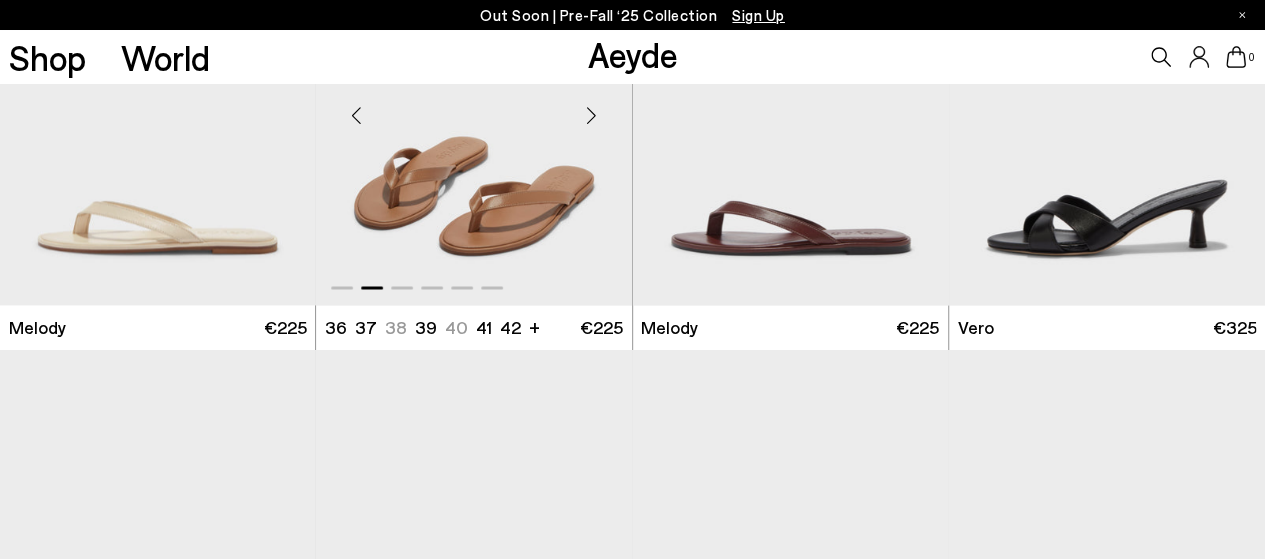 click at bounding box center [592, 115] 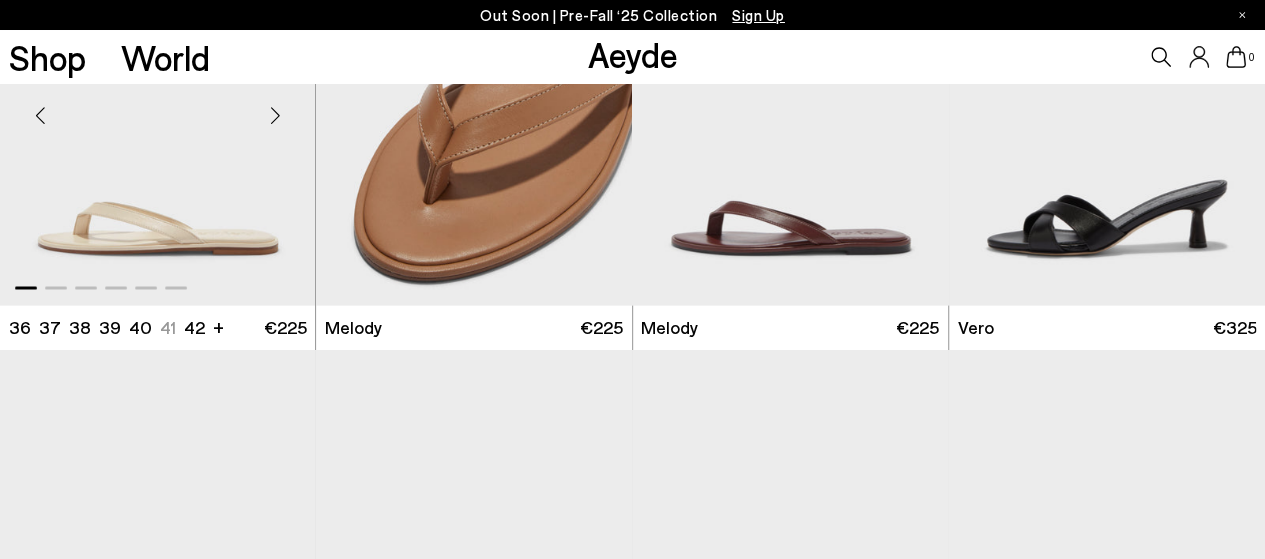 click at bounding box center (275, 115) 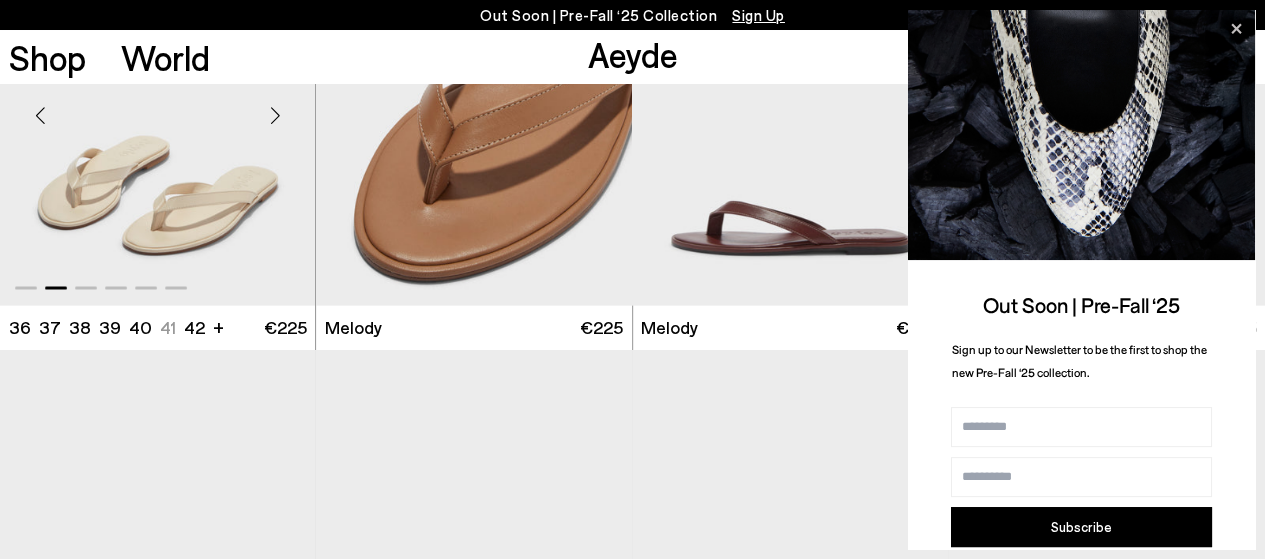 click at bounding box center [275, 115] 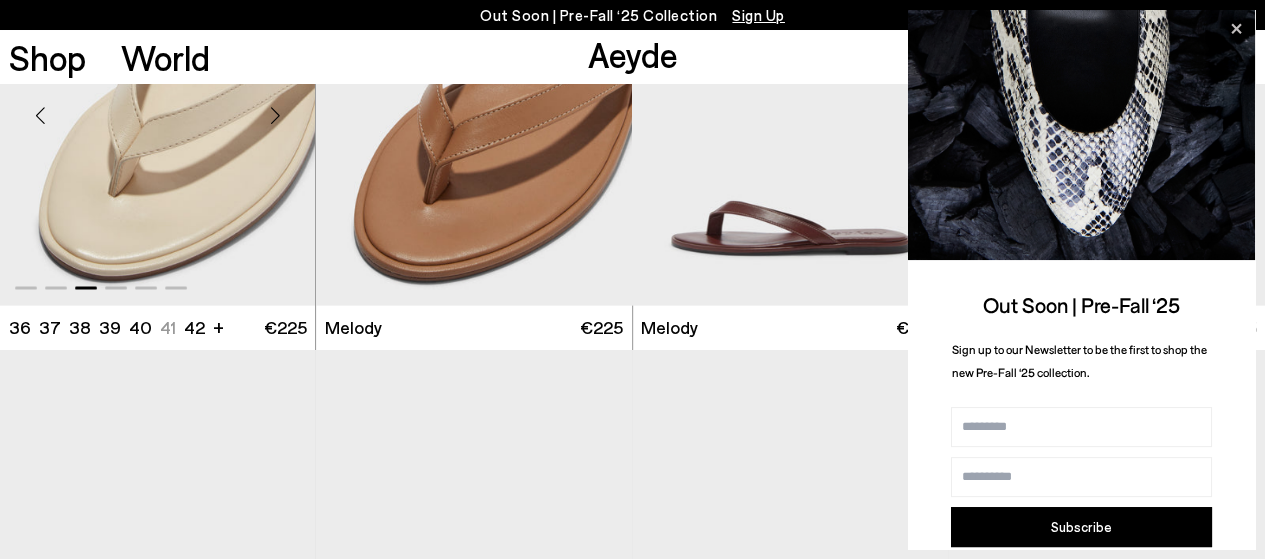 click at bounding box center (275, 115) 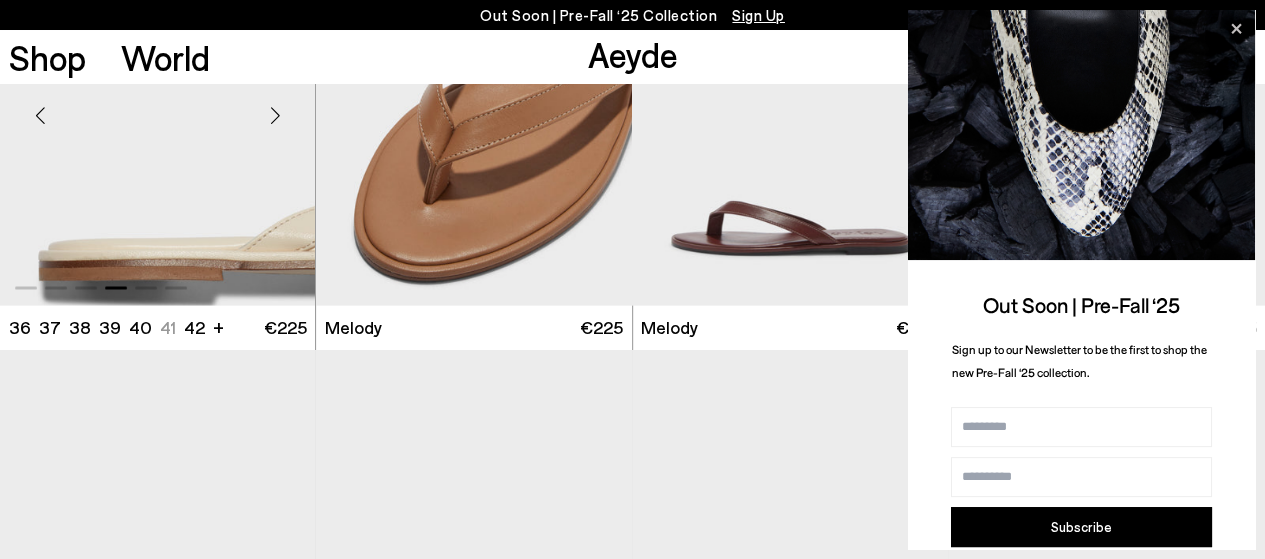 click at bounding box center [275, 115] 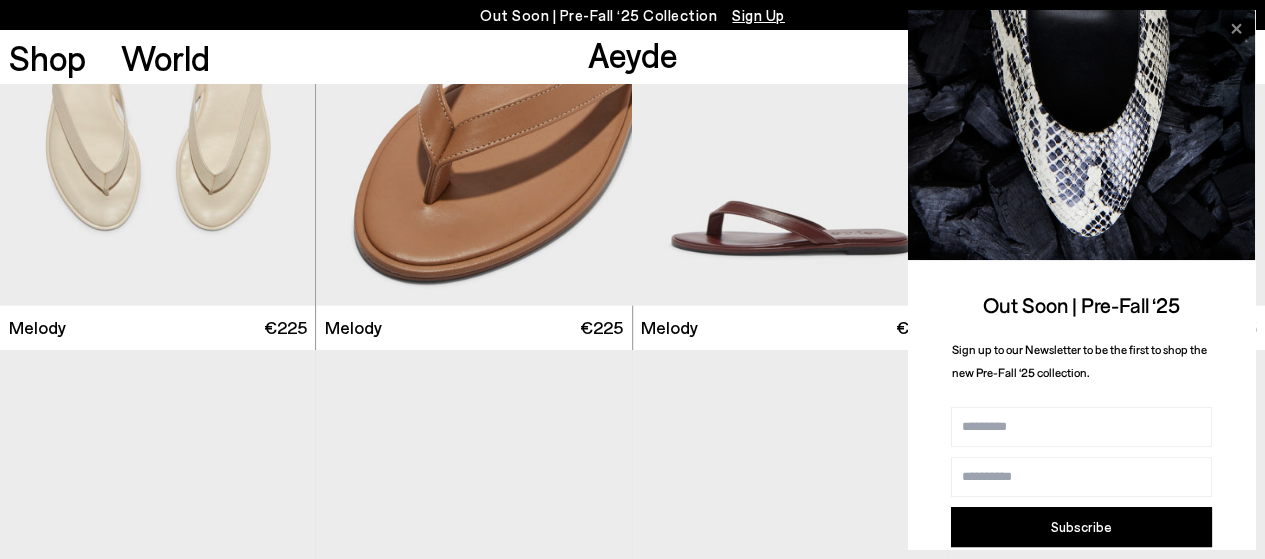 click 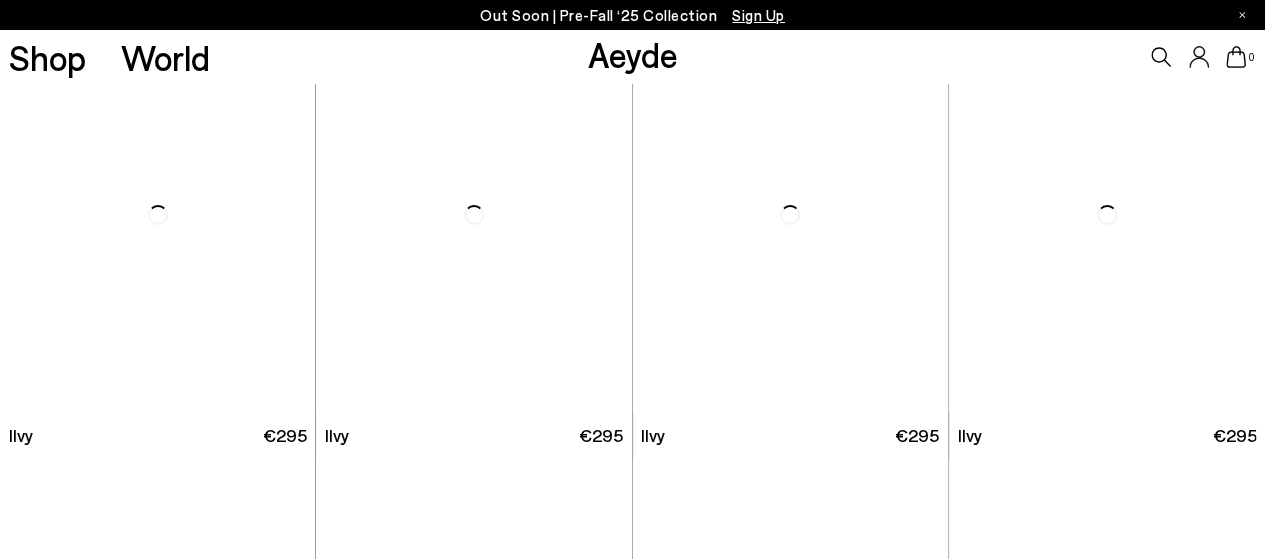 scroll, scrollTop: 4200, scrollLeft: 0, axis: vertical 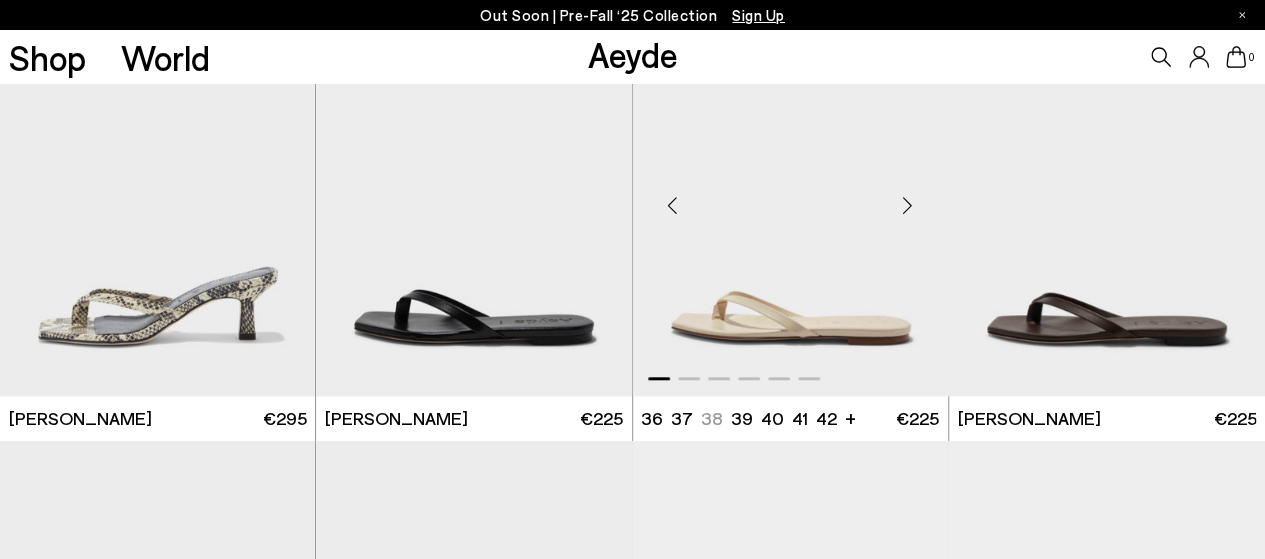 click at bounding box center [908, 206] 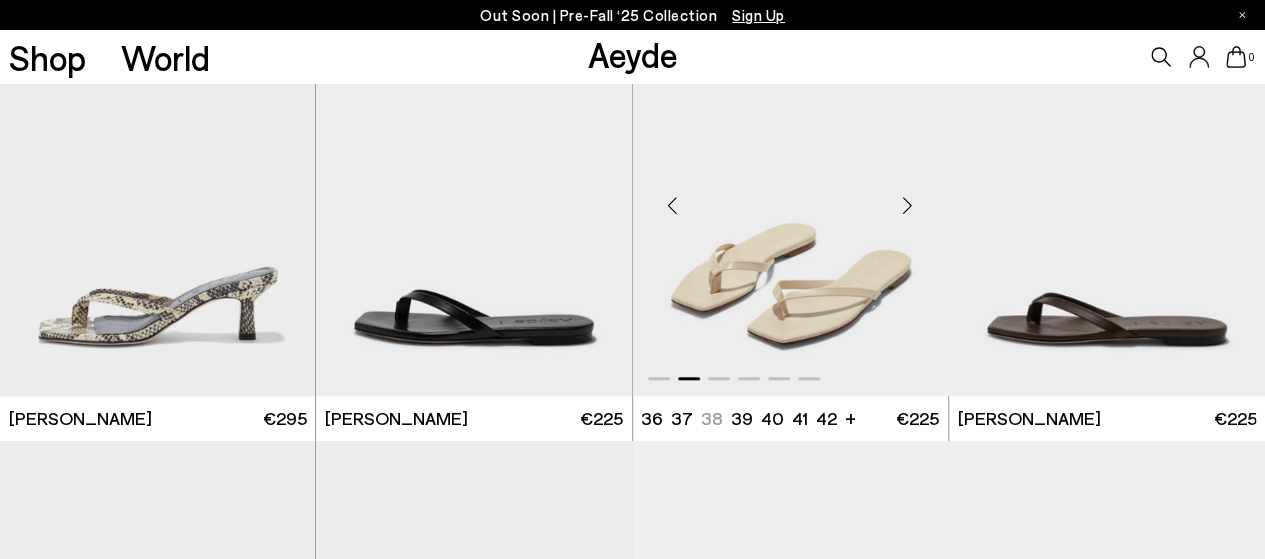 click at bounding box center [908, 206] 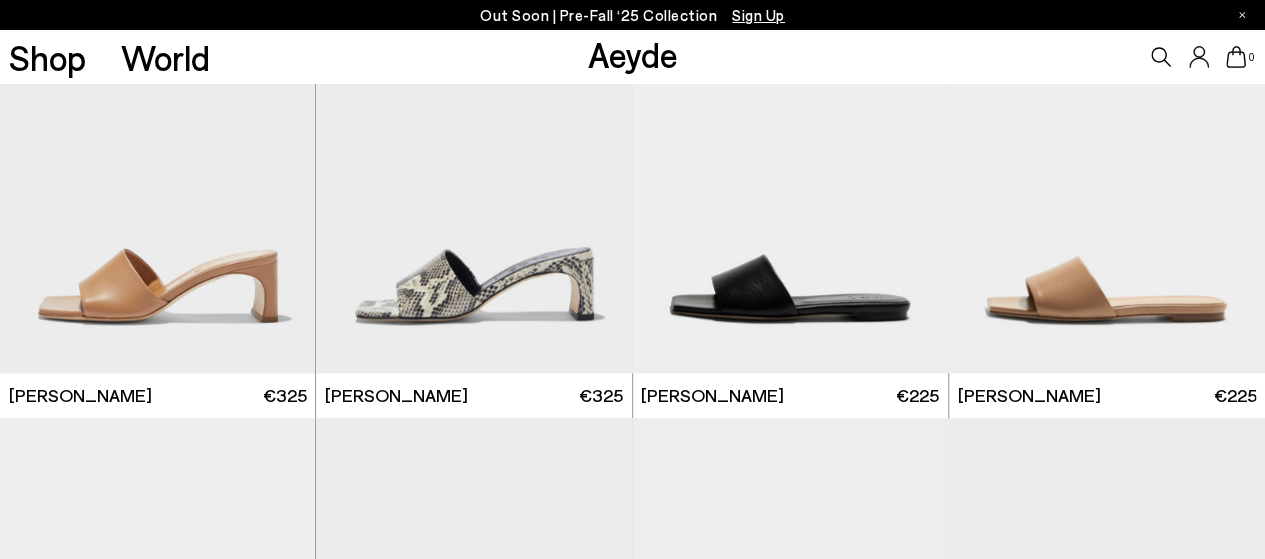 scroll, scrollTop: 4800, scrollLeft: 0, axis: vertical 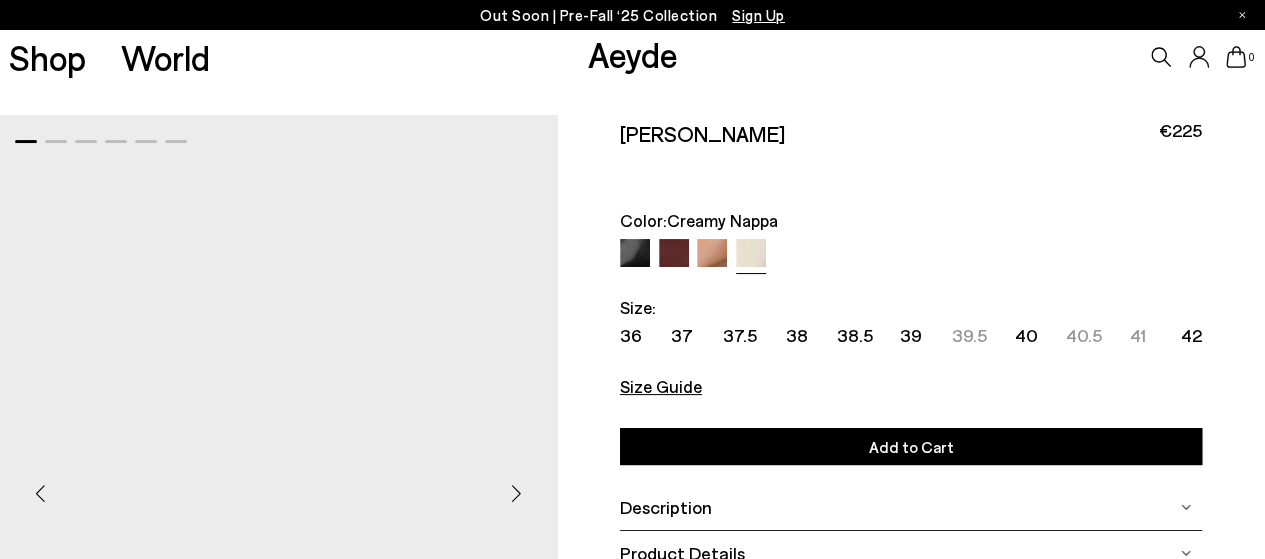 click on "41" at bounding box center (1137, 335) 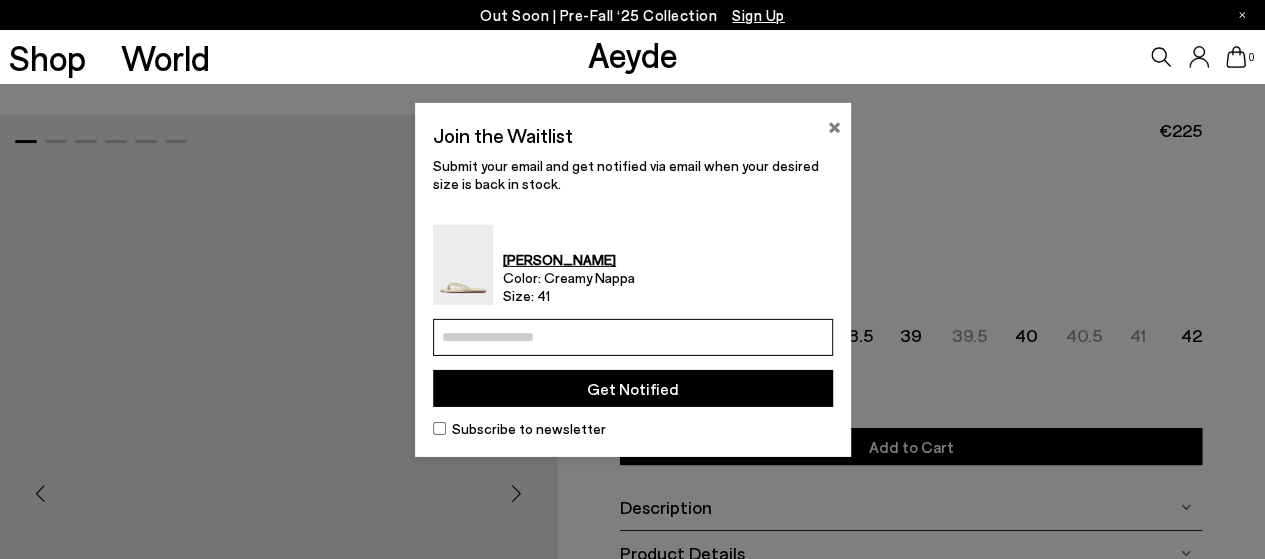 click on "×" at bounding box center [834, 124] 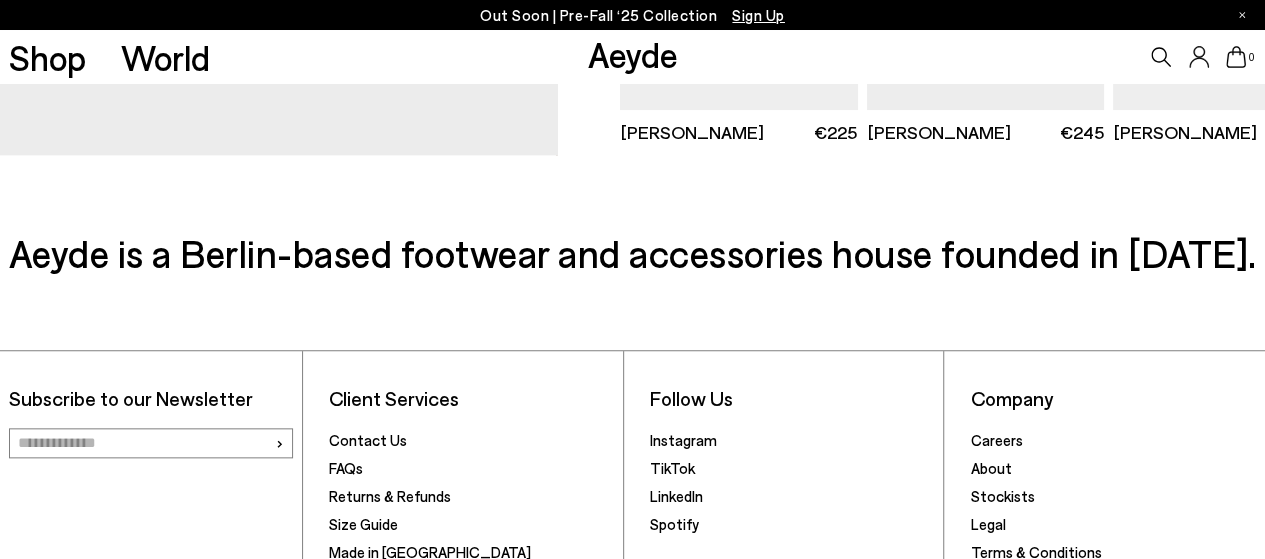 scroll, scrollTop: 600, scrollLeft: 0, axis: vertical 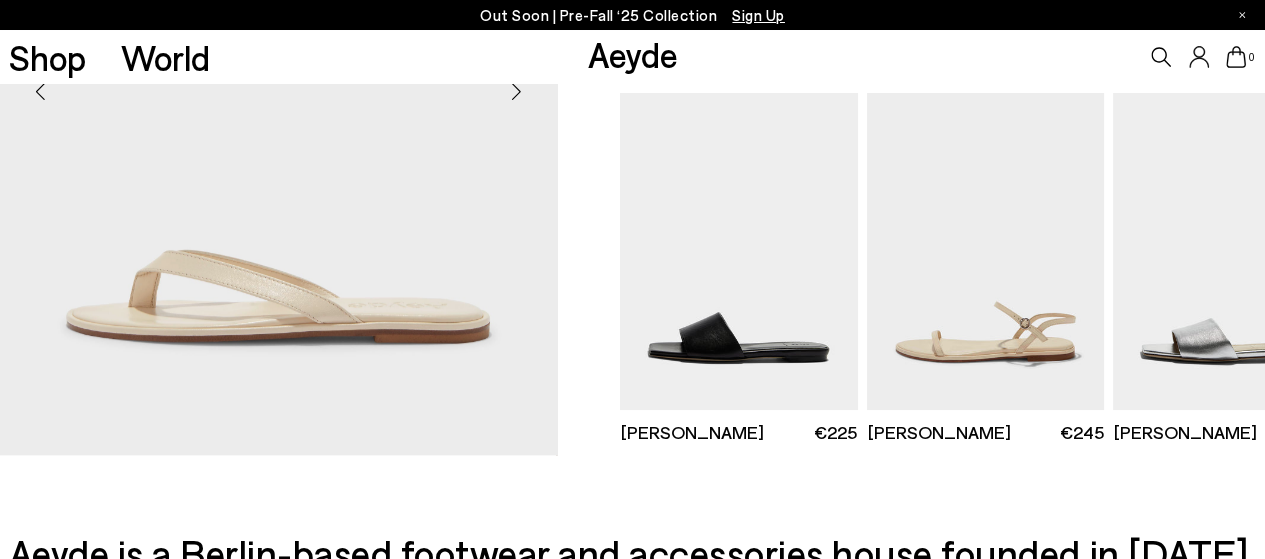 click at bounding box center [517, 92] 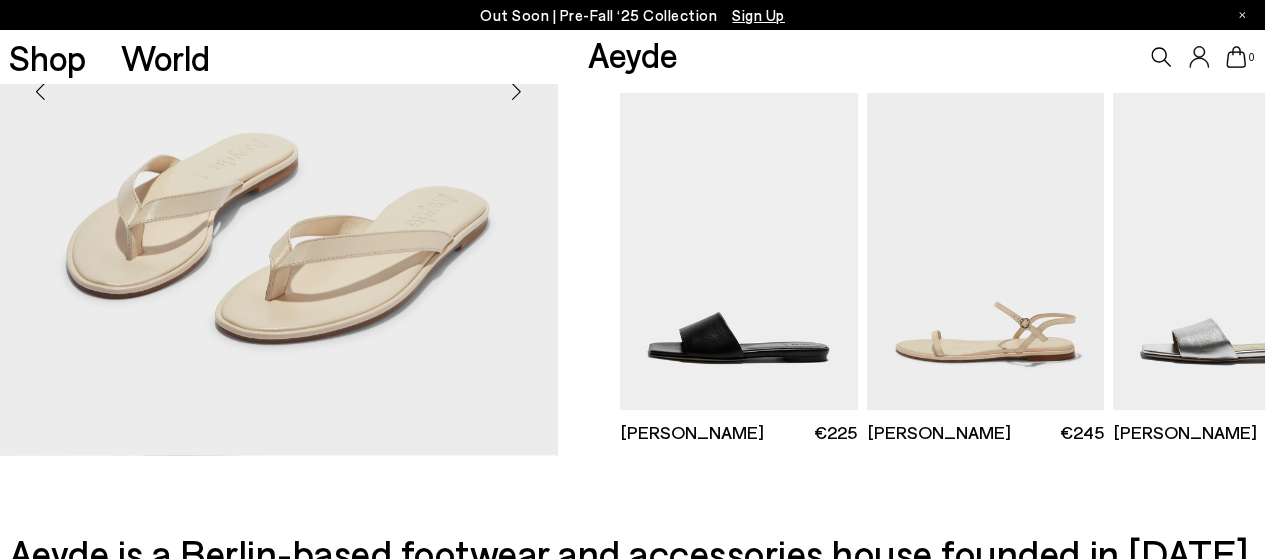 click at bounding box center [517, 92] 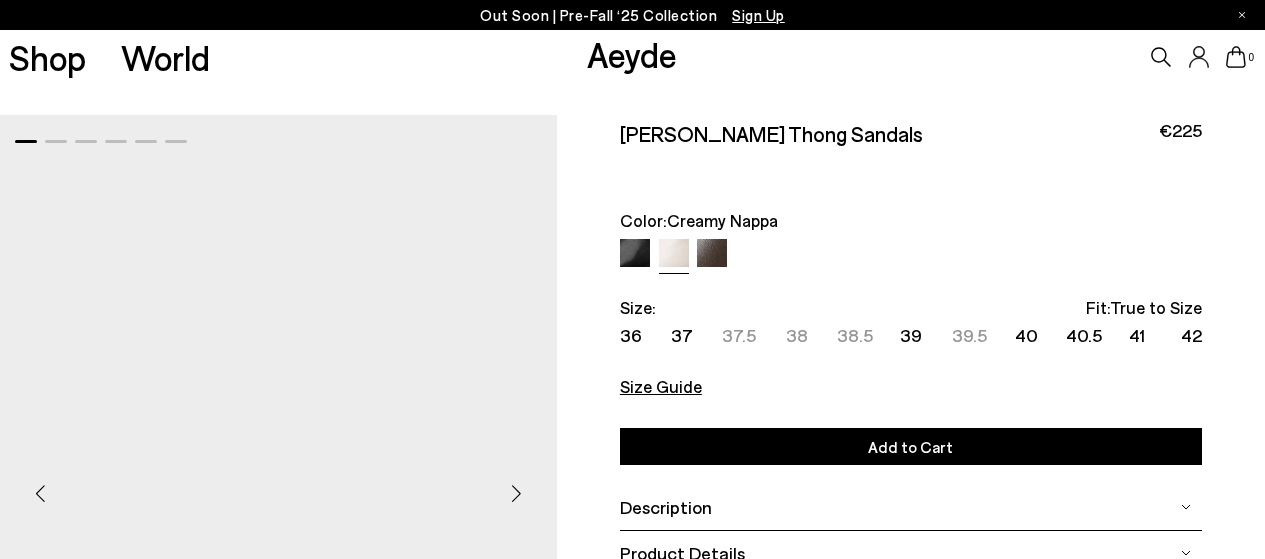 scroll, scrollTop: 0, scrollLeft: 0, axis: both 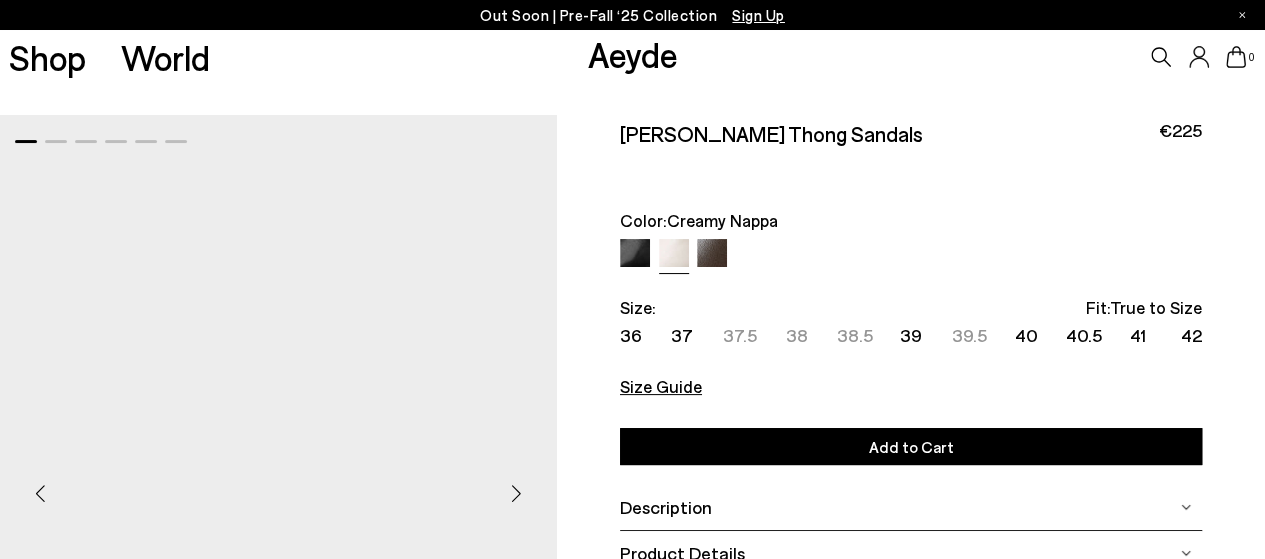 click on "36
37
37.5
Join the waitlist
Join the waitlist
38
Join the waitlist
Join the waitlist
38.5
39 39.5" at bounding box center [911, 335] 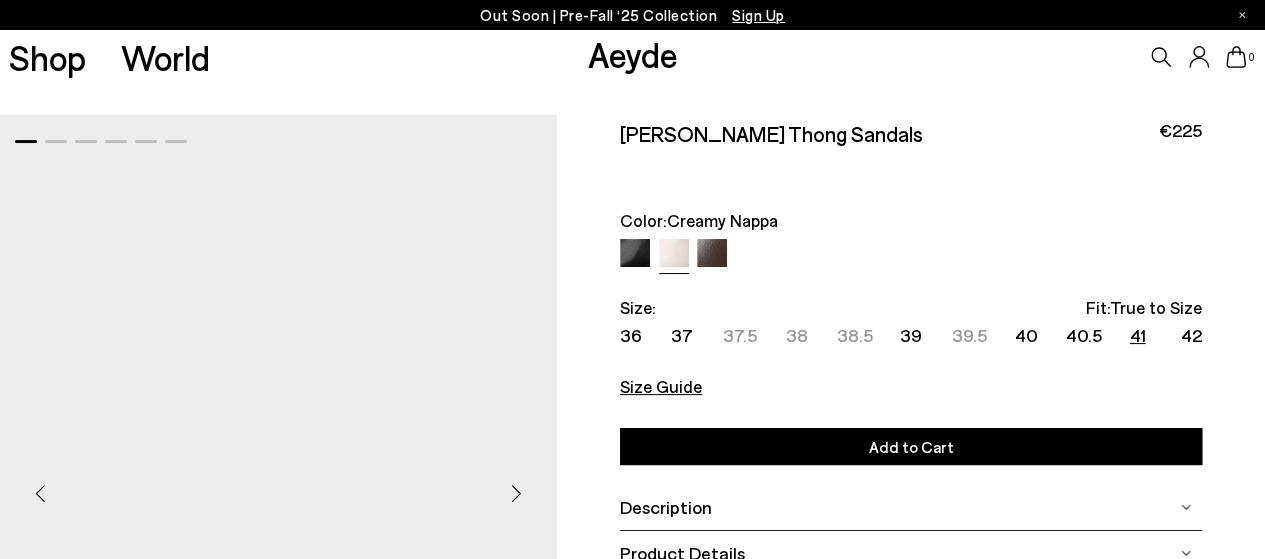 click on "41" at bounding box center [1137, 335] 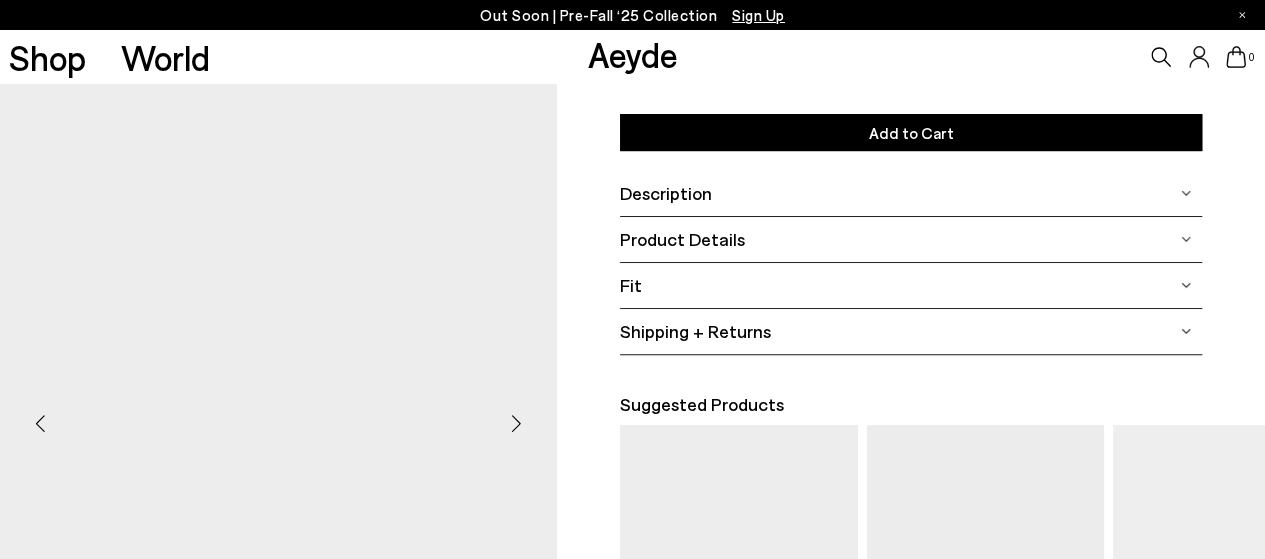scroll, scrollTop: 600, scrollLeft: 0, axis: vertical 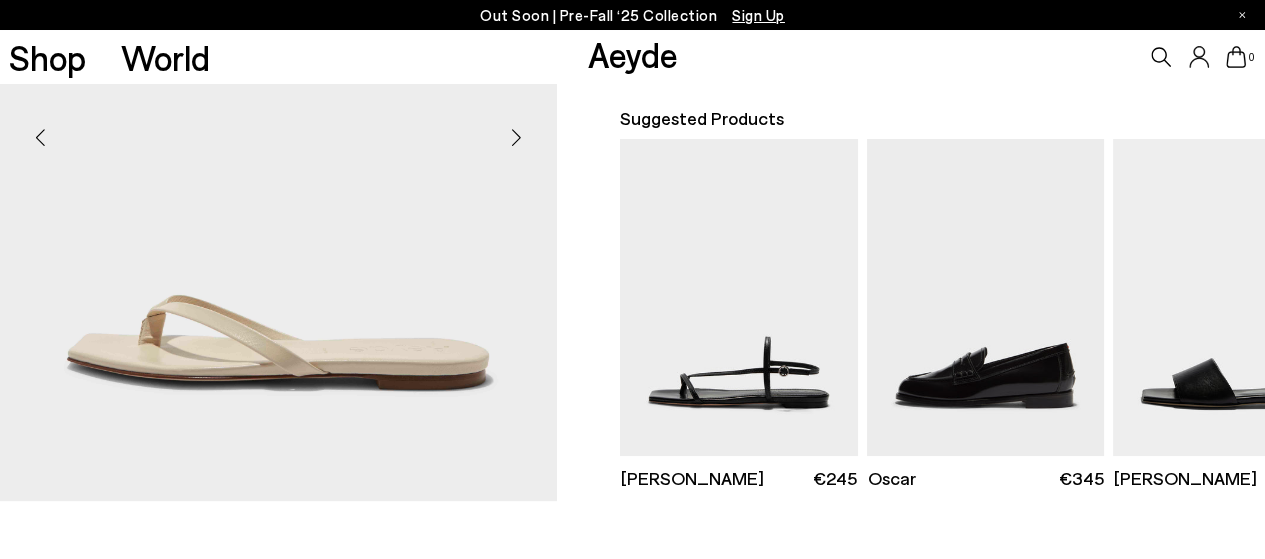 click at bounding box center (517, 138) 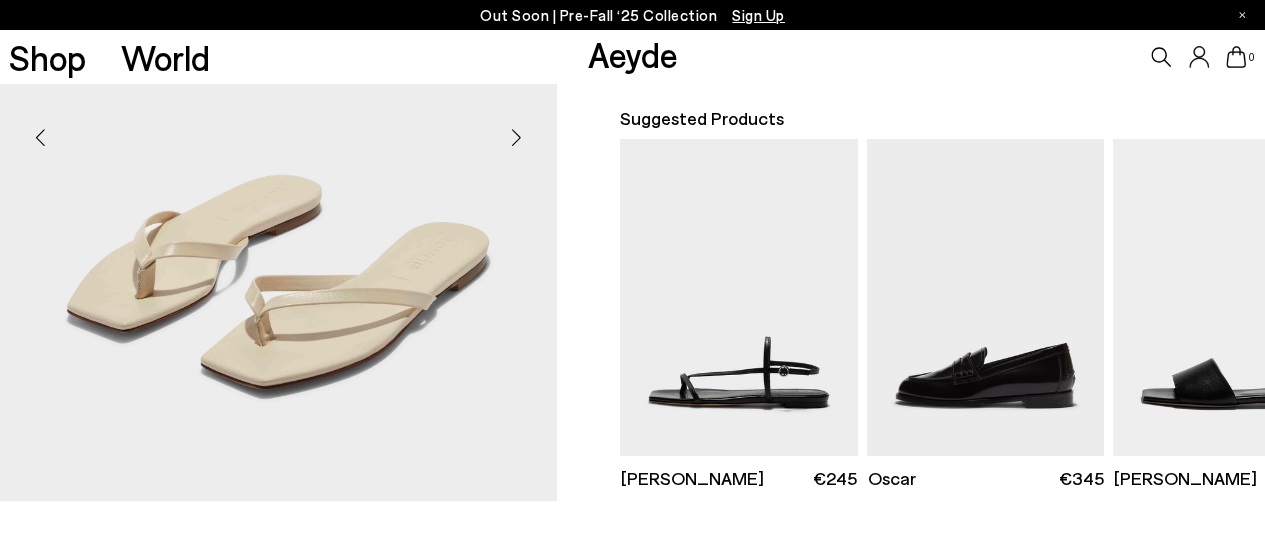 click at bounding box center [517, 138] 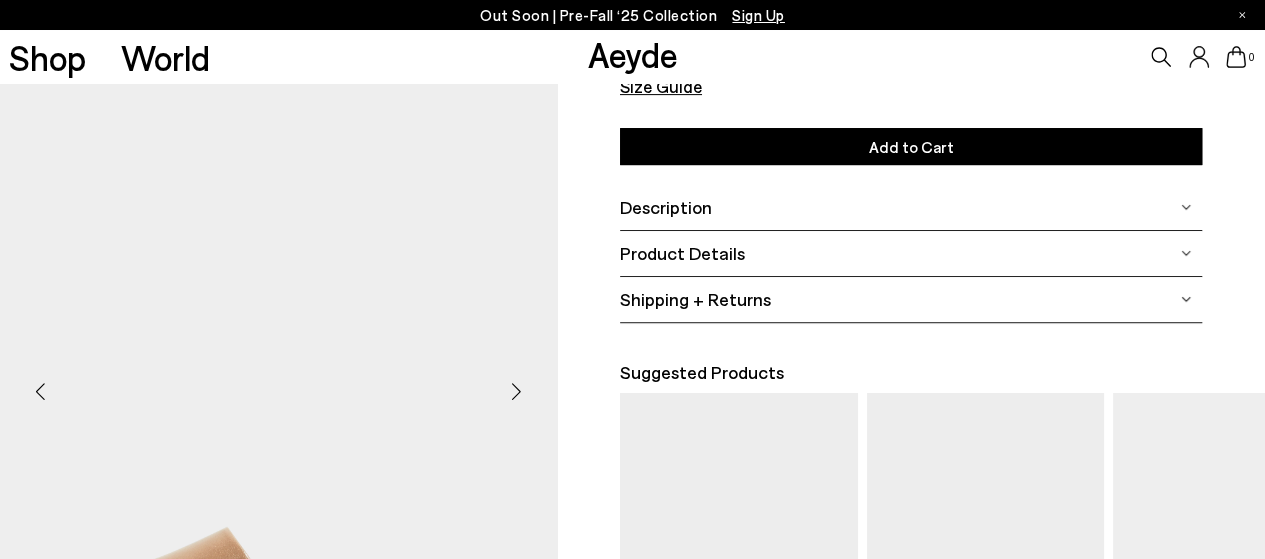 scroll, scrollTop: 0, scrollLeft: 0, axis: both 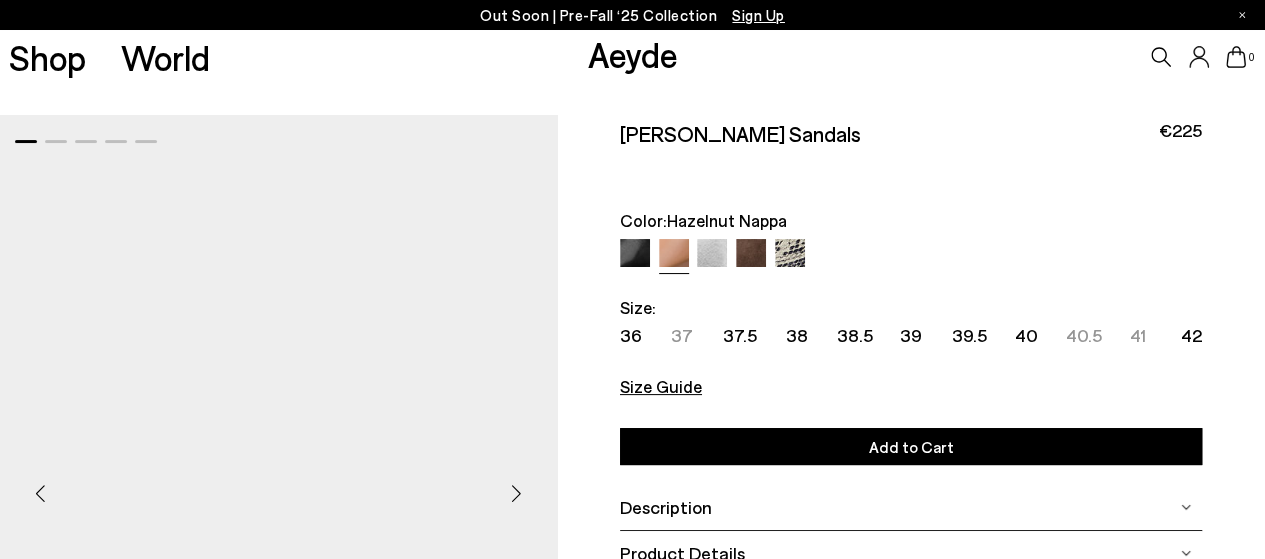 click at bounding box center (712, 254) 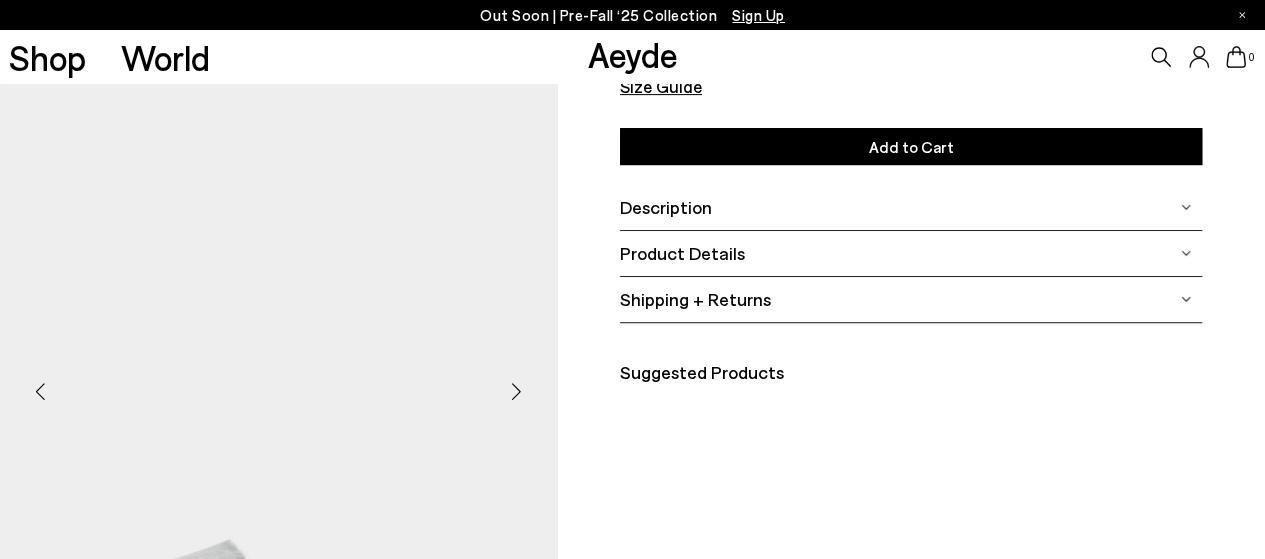scroll, scrollTop: 600, scrollLeft: 0, axis: vertical 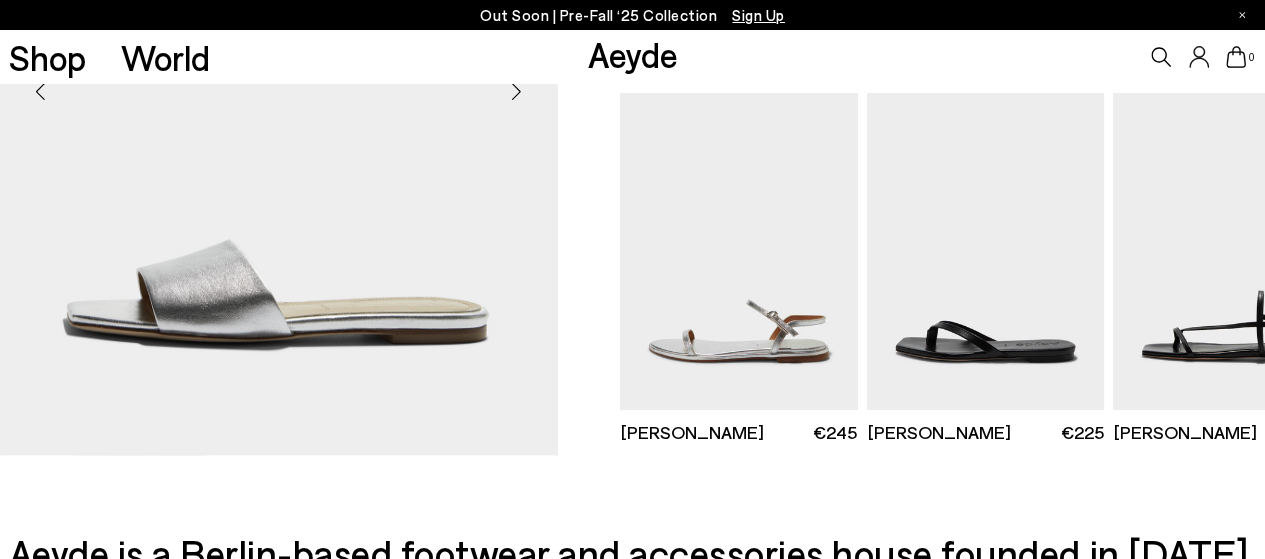 click at bounding box center [517, 92] 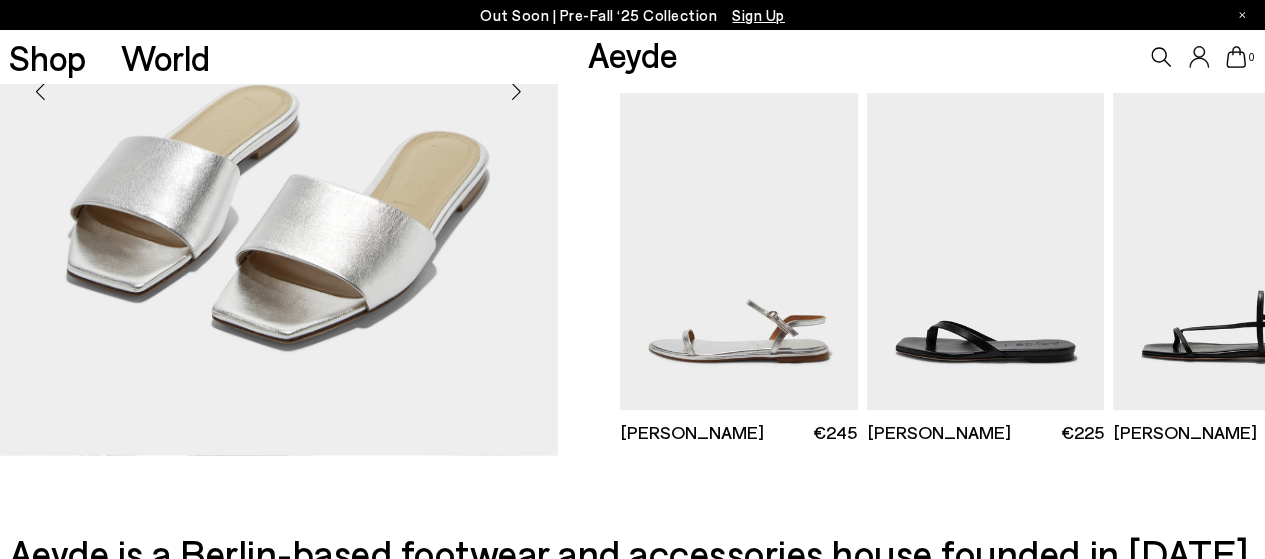 click at bounding box center [517, 92] 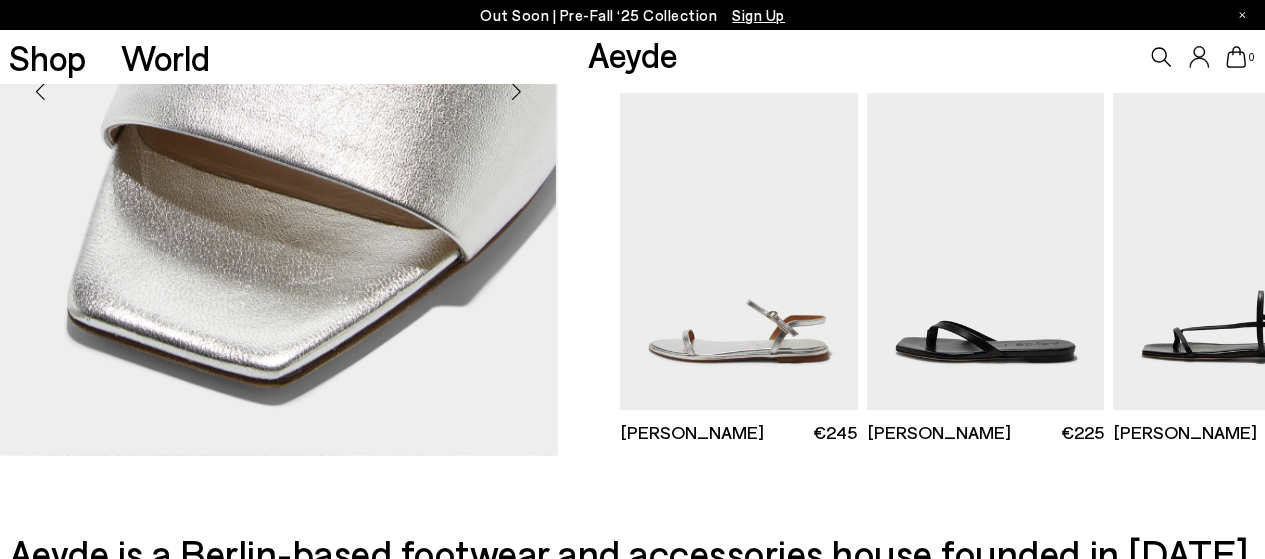 click at bounding box center [517, 92] 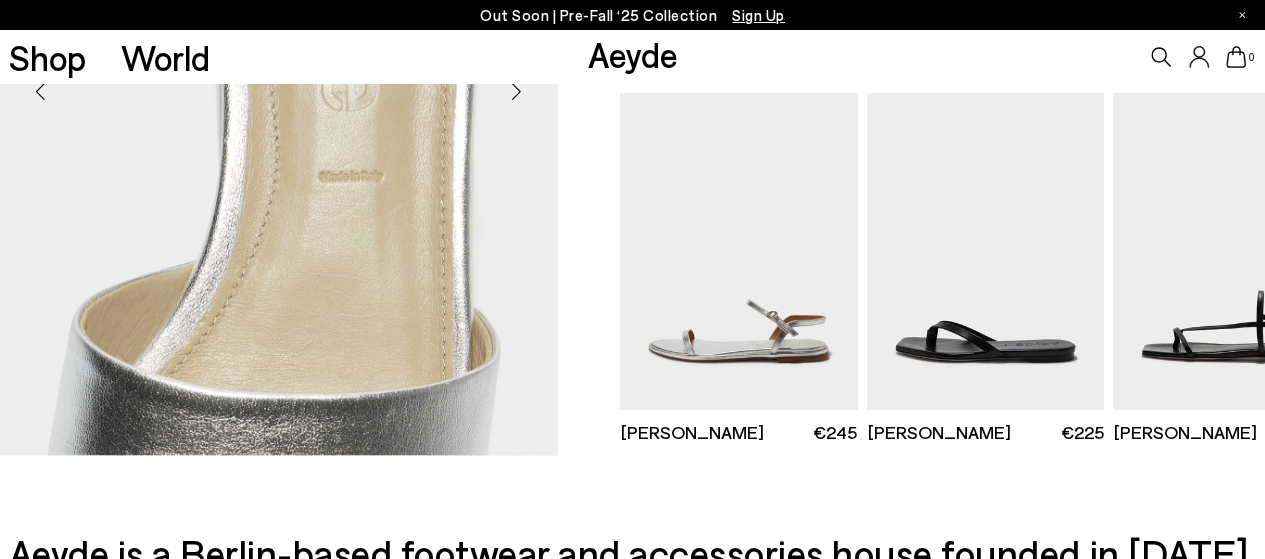click at bounding box center (517, 92) 